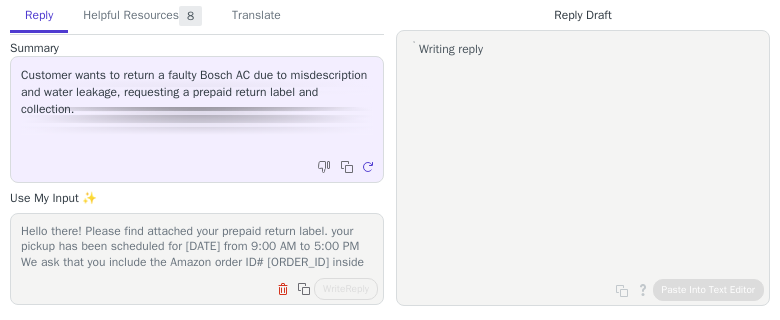 scroll, scrollTop: 0, scrollLeft: 0, axis: both 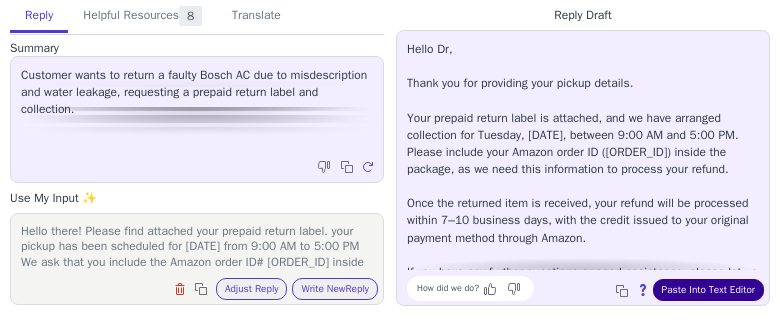 click on "Paste Into Text Editor" at bounding box center [708, 290] 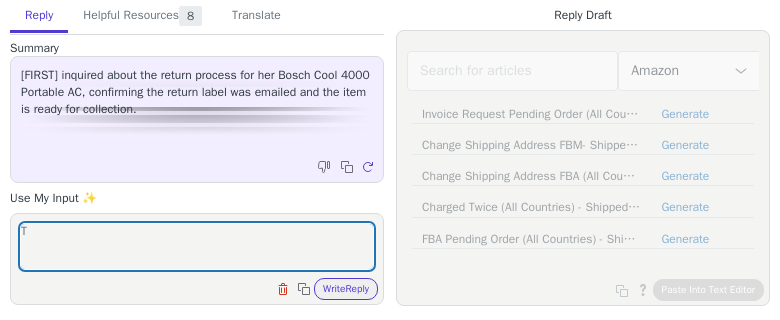 scroll, scrollTop: 0, scrollLeft: 0, axis: both 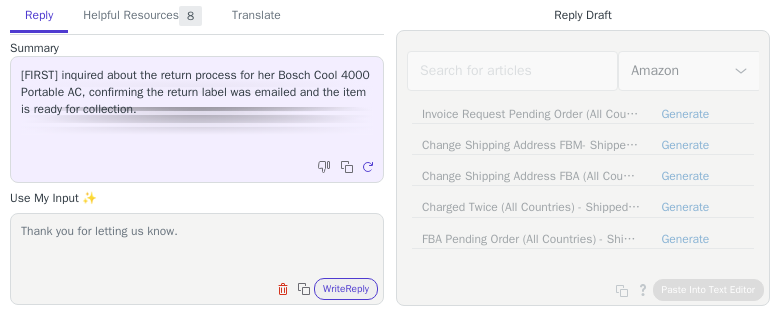 click on "Thank you for letting us know." at bounding box center (197, 246) 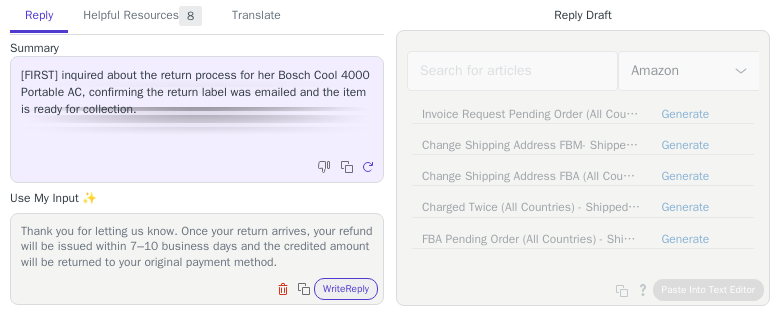 scroll, scrollTop: 62, scrollLeft: 0, axis: vertical 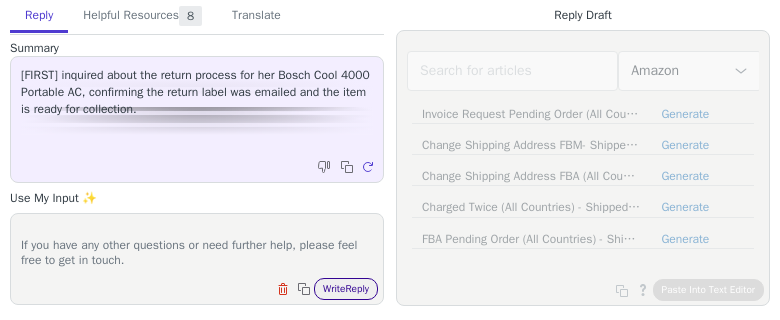 type on "Thank you for letting us know. Once your return arrives, your refund will be issued within 7–10 business days and the credited amount will be returned to your original payment method.
If you have any other questions or need further help, please feel free to get in touch." 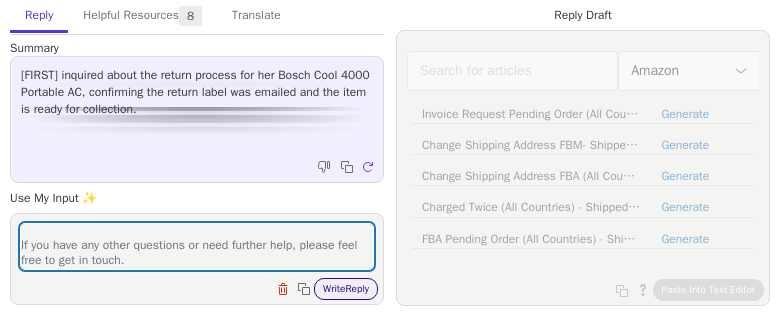 click on "Write  Reply" at bounding box center (346, 289) 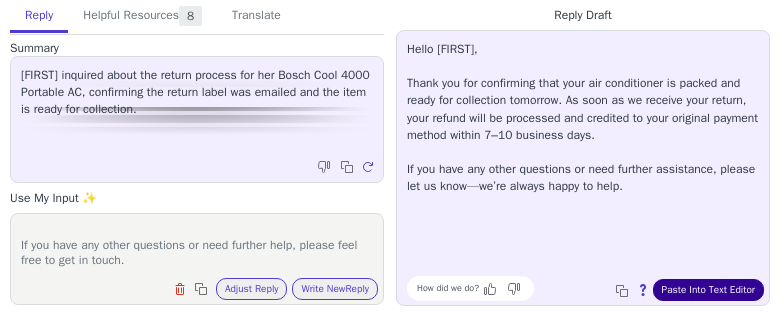 click on "Paste Into Text Editor" at bounding box center [708, 290] 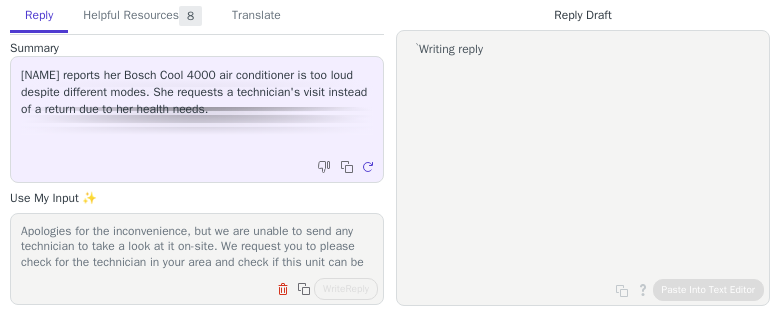 scroll, scrollTop: 0, scrollLeft: 0, axis: both 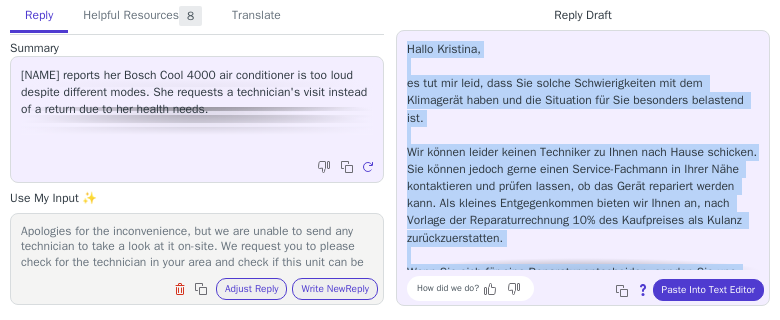 drag, startPoint x: 570, startPoint y: 264, endPoint x: 407, endPoint y: 50, distance: 269.00745 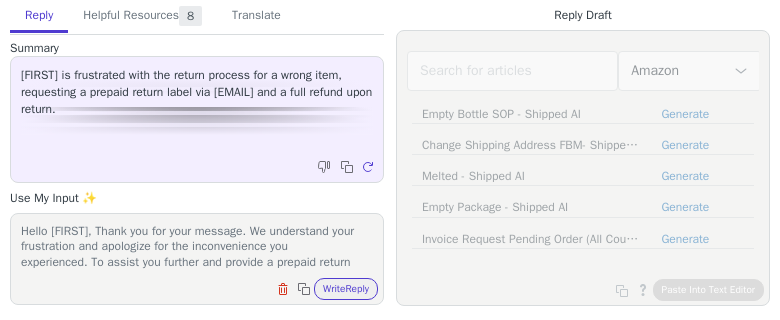 scroll, scrollTop: 0, scrollLeft: 0, axis: both 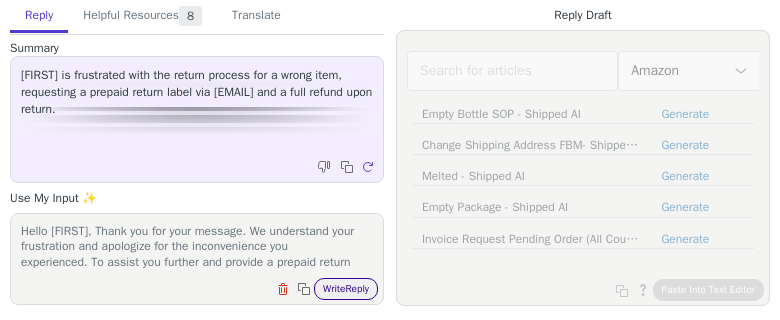 click on "Write  Reply" at bounding box center (346, 289) 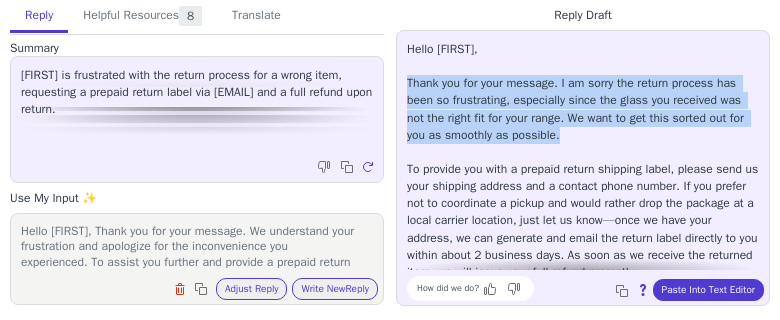 drag, startPoint x: 594, startPoint y: 136, endPoint x: 402, endPoint y: 92, distance: 196.97716 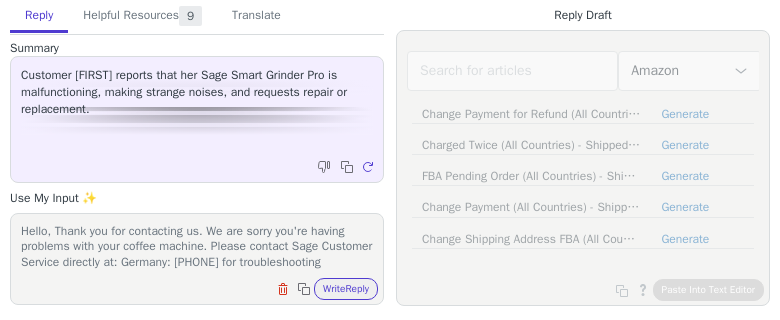 scroll, scrollTop: 0, scrollLeft: 0, axis: both 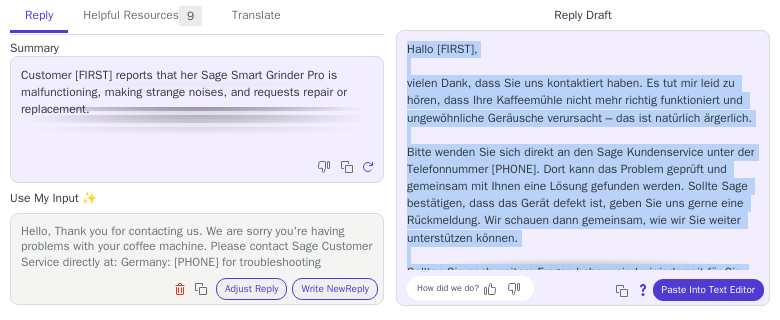 drag, startPoint x: 454, startPoint y: 259, endPoint x: 410, endPoint y: 50, distance: 213.58136 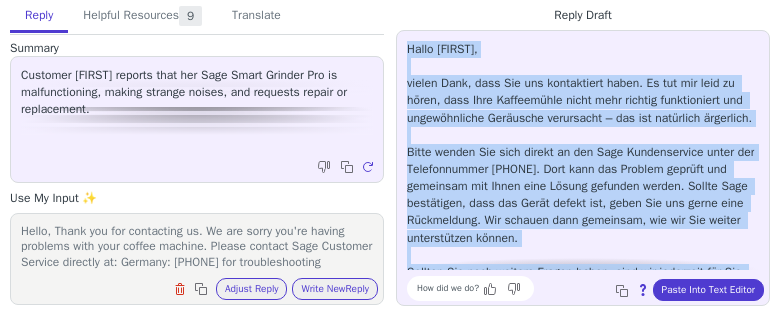 copy on "Hallo Paula, vielen Dank, dass Sie uns kontaktiert haben. Es tut mir leid zu hören, dass Ihre Kaffeemühle nicht mehr richtig funktioniert und ungewöhnliche Geräusche verursacht – das ist natürlich ärgerlich. Bitte wenden Sie sich direkt an den Sage Kundenservice unter der Telefonnummer 0800 5053104. Dort kann das Problem geprüft und gemeinsam mit Ihnen eine Lösung gefunden werden. Sollte Sage bestätigen, dass das Gerät defekt ist, geben Sie uns gerne eine Rückmeldung. Wir schauen dann gemeinsam, wie wir Sie weiter unterstützen können. Sollten Sie noch weitere Fragen haben, sind wir jederzeit für Sie da." 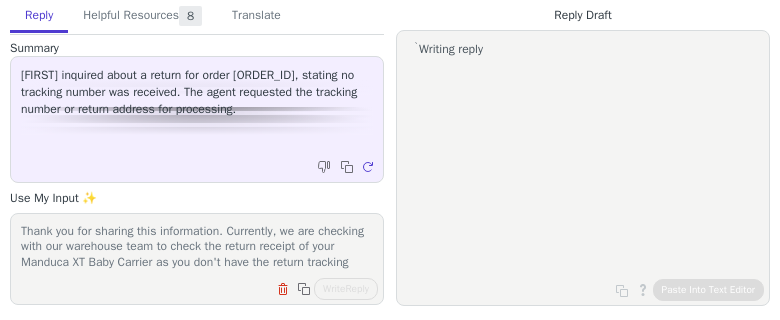 scroll, scrollTop: 0, scrollLeft: 0, axis: both 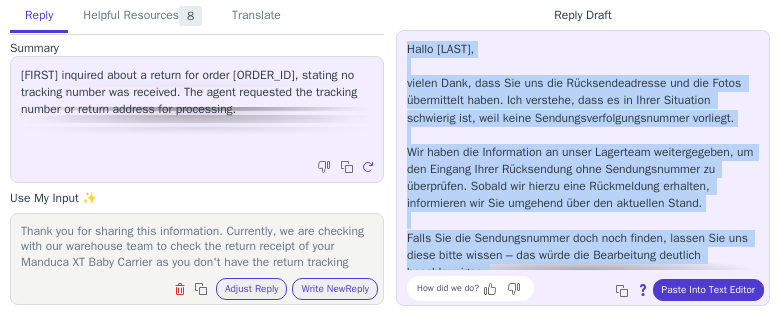drag, startPoint x: 637, startPoint y: 264, endPoint x: 410, endPoint y: 49, distance: 312.65637 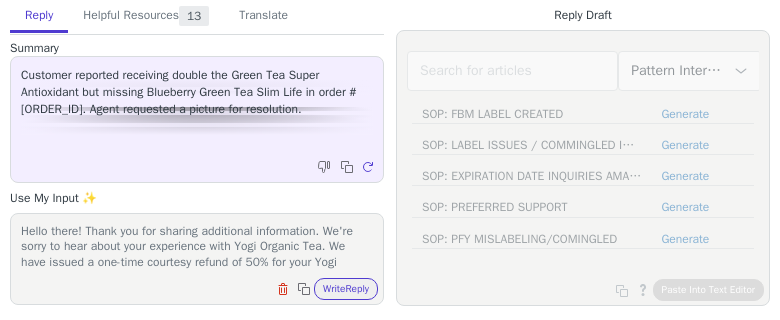 scroll, scrollTop: 0, scrollLeft: 0, axis: both 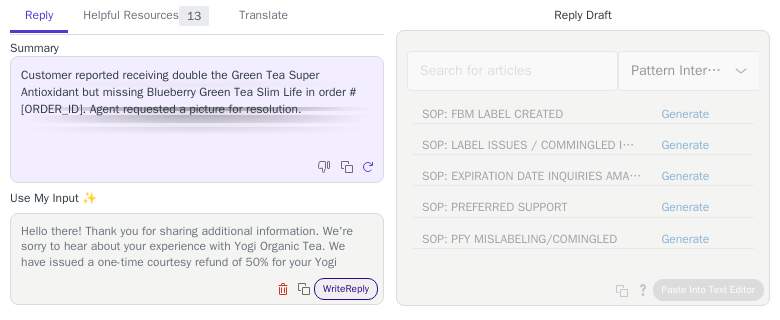 click on "Write  Reply" at bounding box center [346, 289] 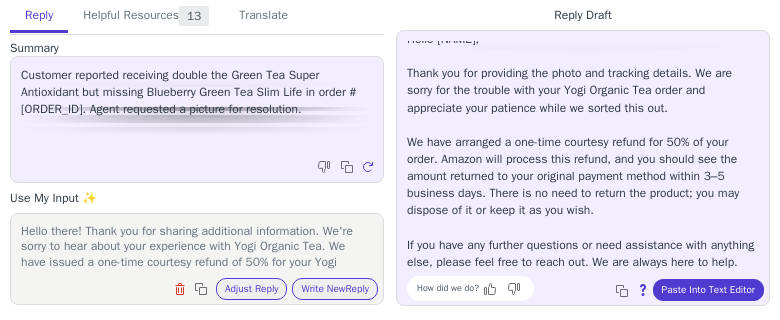 scroll, scrollTop: 27, scrollLeft: 0, axis: vertical 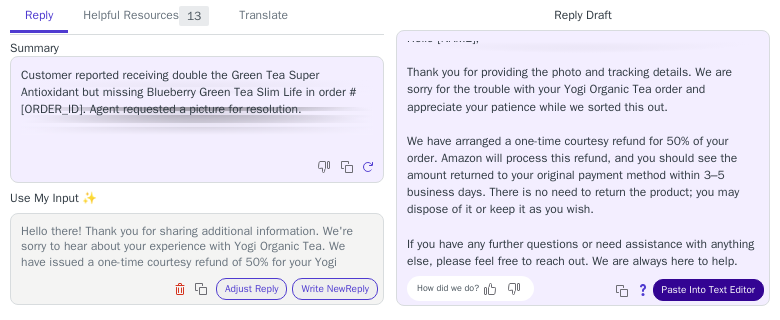 click on "Paste Into Text Editor" at bounding box center (708, 290) 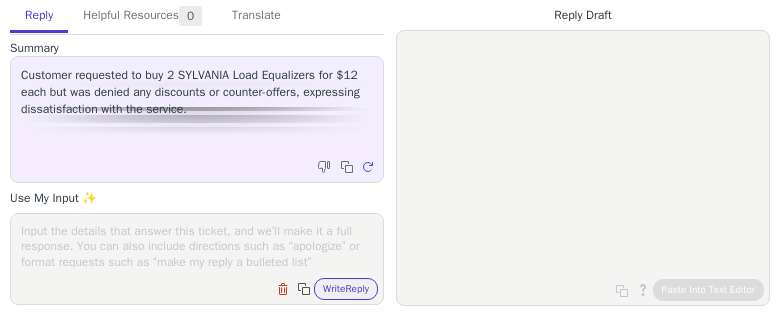 scroll, scrollTop: 0, scrollLeft: 0, axis: both 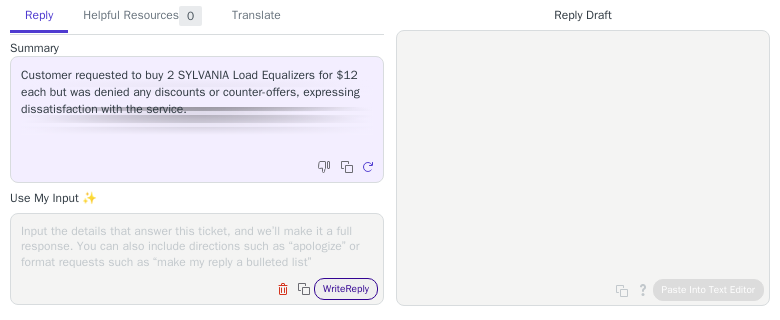 click on "Write  Reply" at bounding box center (346, 289) 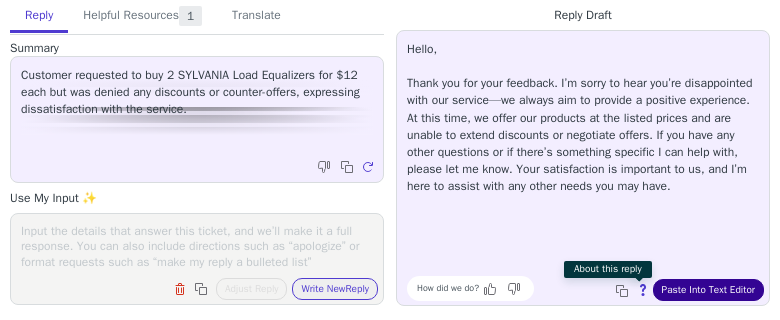 click on "Paste Into Text Editor" at bounding box center (708, 290) 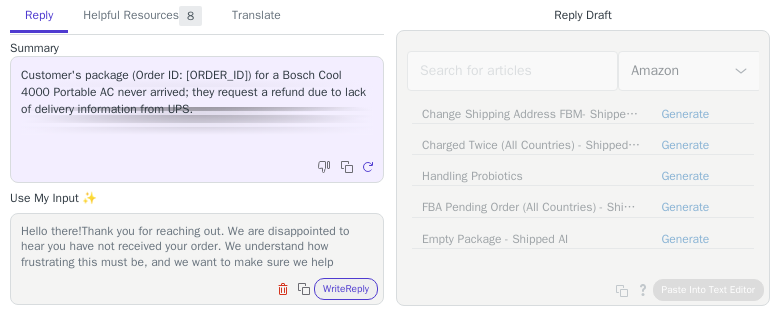 scroll, scrollTop: 0, scrollLeft: 0, axis: both 